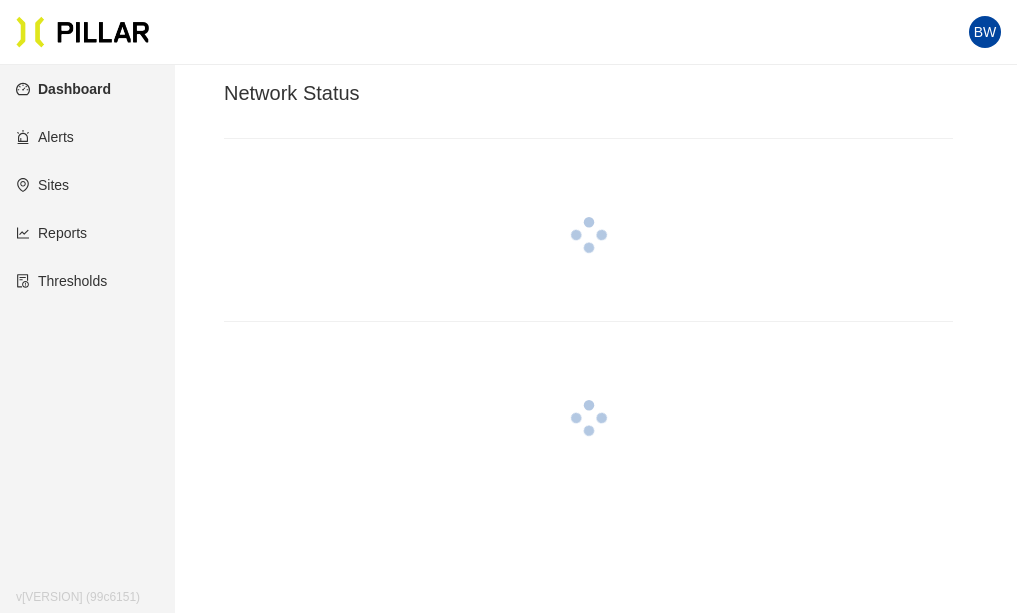 scroll, scrollTop: 0, scrollLeft: 0, axis: both 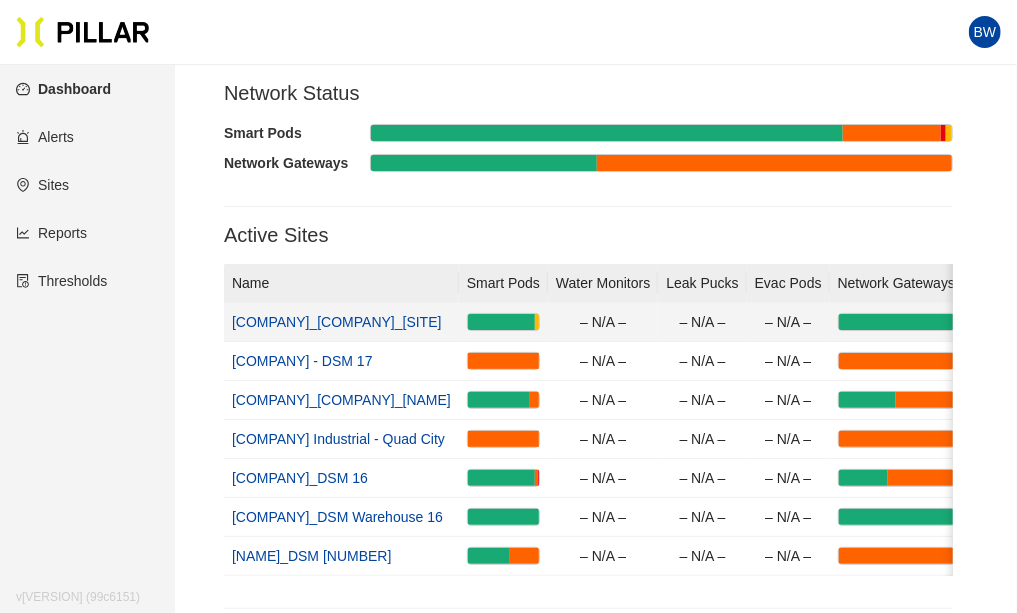 click on "[COMPANY]_[COMPANY]_[SITE]" at bounding box center (337, 322) 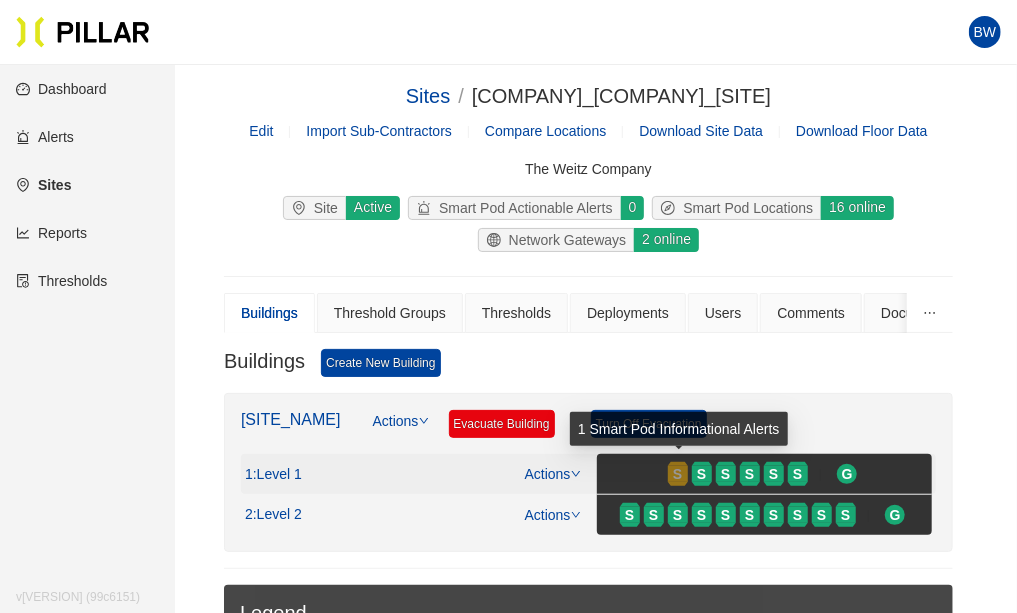 click on "S" at bounding box center (677, 474) 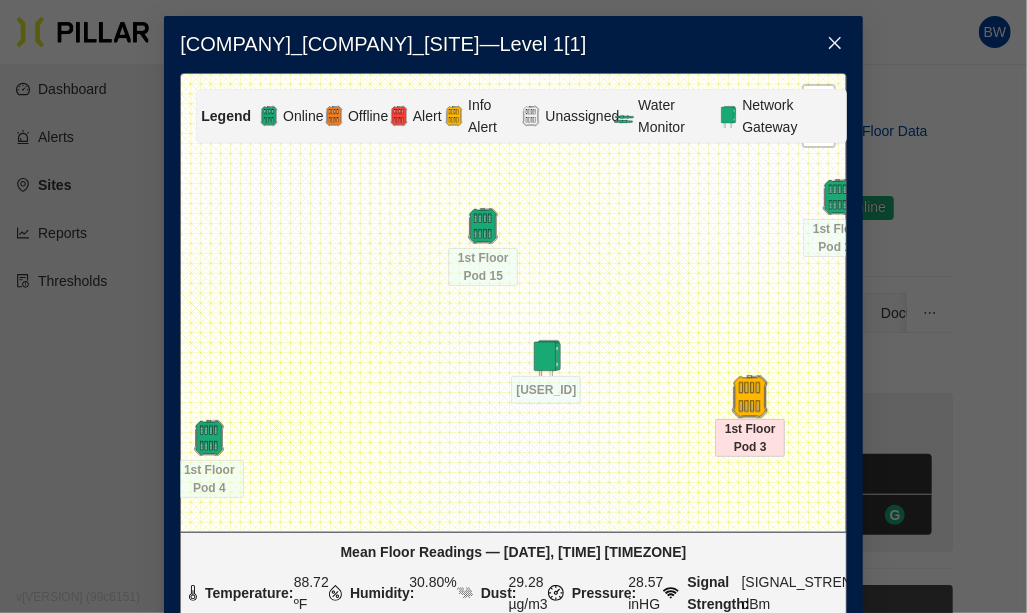 click at bounding box center [915, 282] 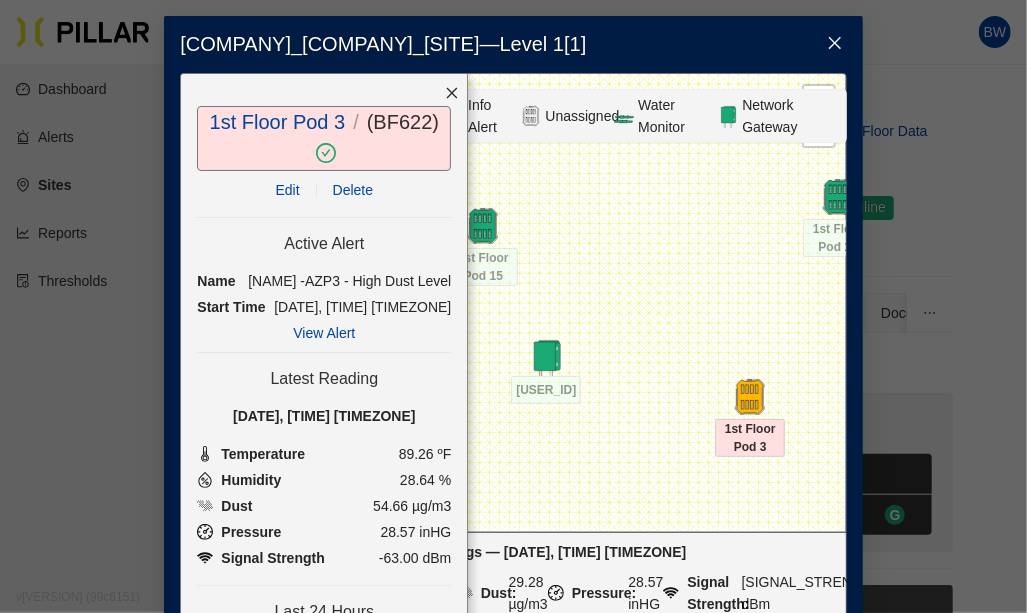 click at bounding box center [452, 92] 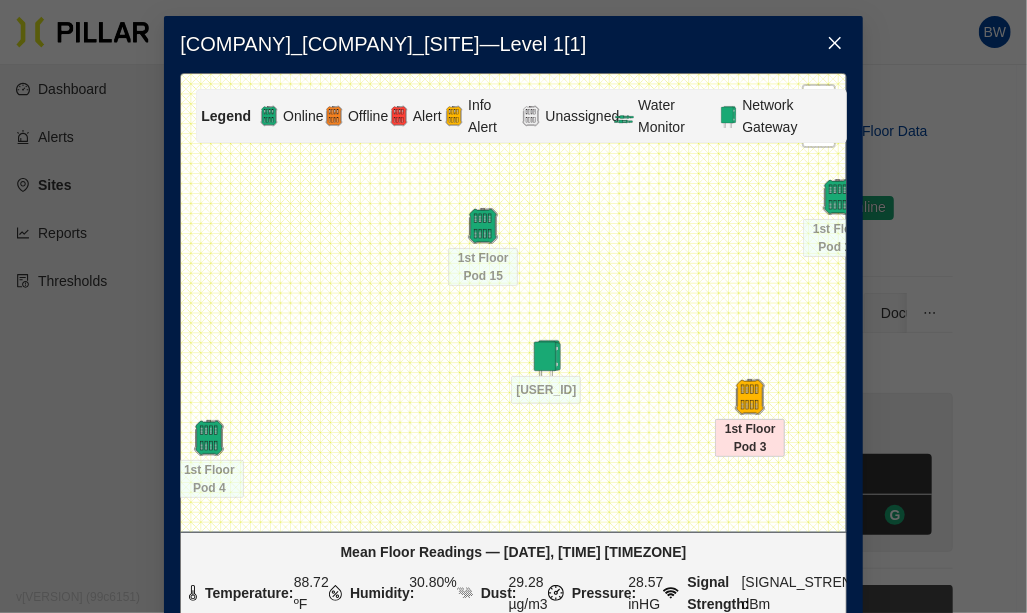 click at bounding box center (834, 43) 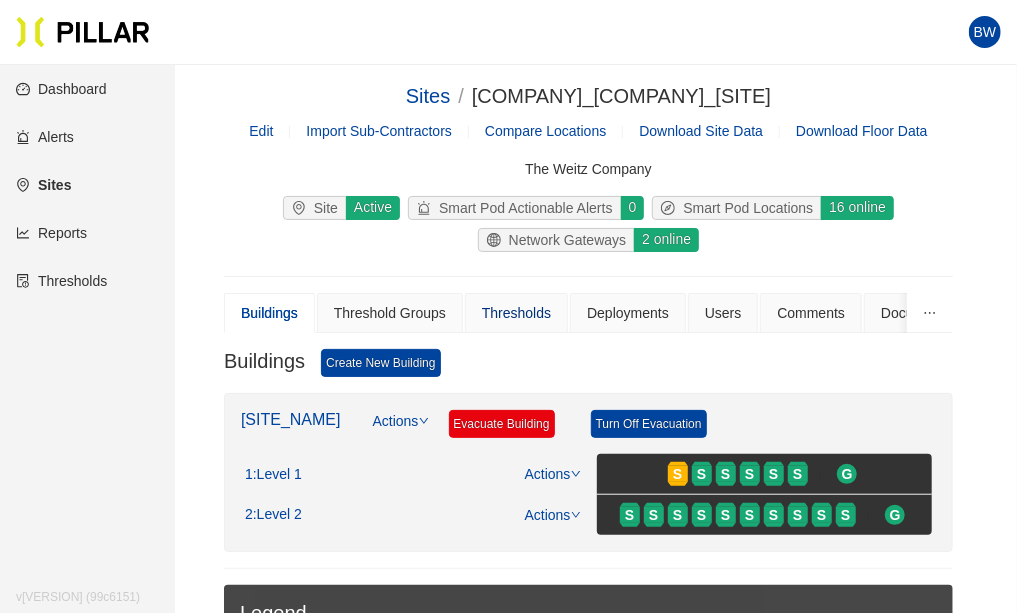 click on "Thresholds" at bounding box center (516, 313) 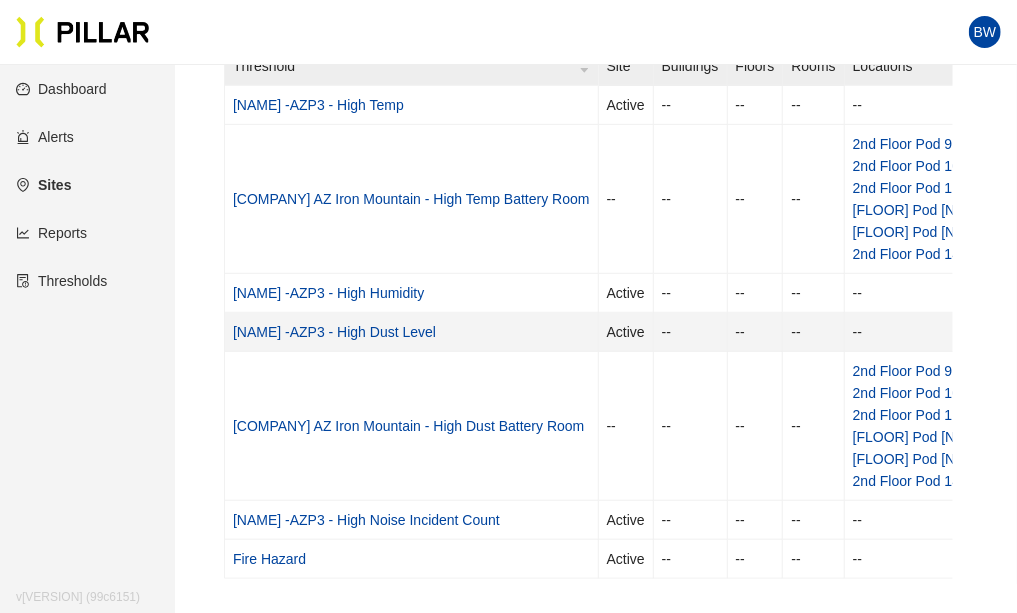 scroll, scrollTop: 444, scrollLeft: 0, axis: vertical 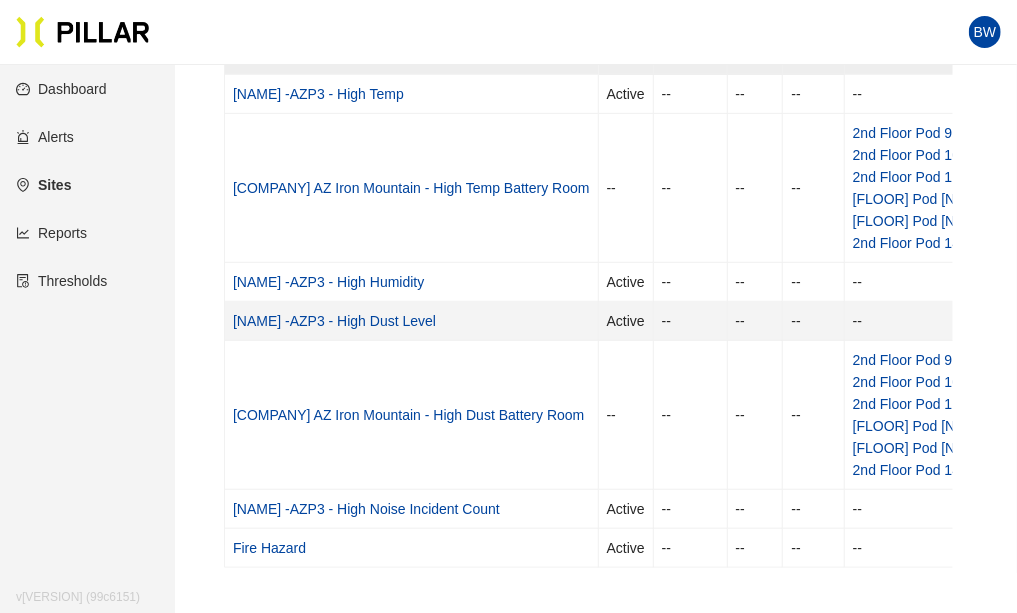 click on "[NAME] -AZP3 - High Dust Level" at bounding box center (334, 321) 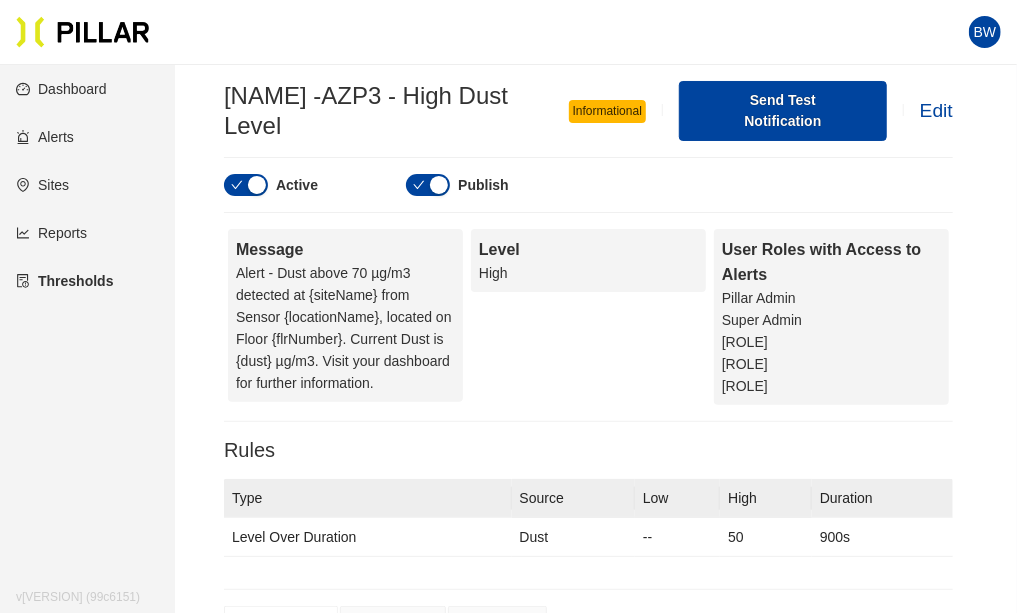 scroll, scrollTop: 222, scrollLeft: 0, axis: vertical 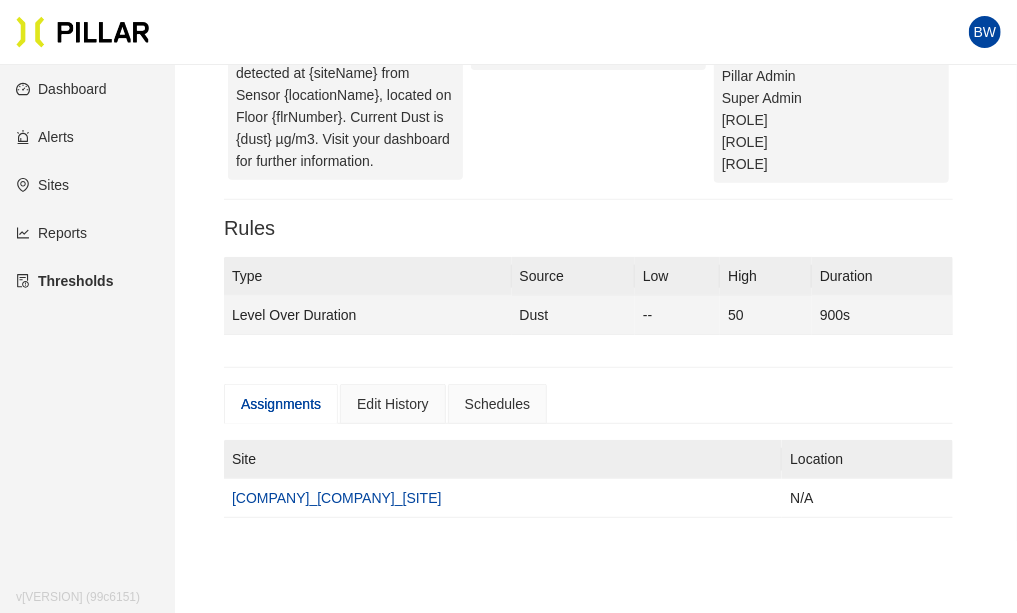 click on "50" at bounding box center [766, 315] 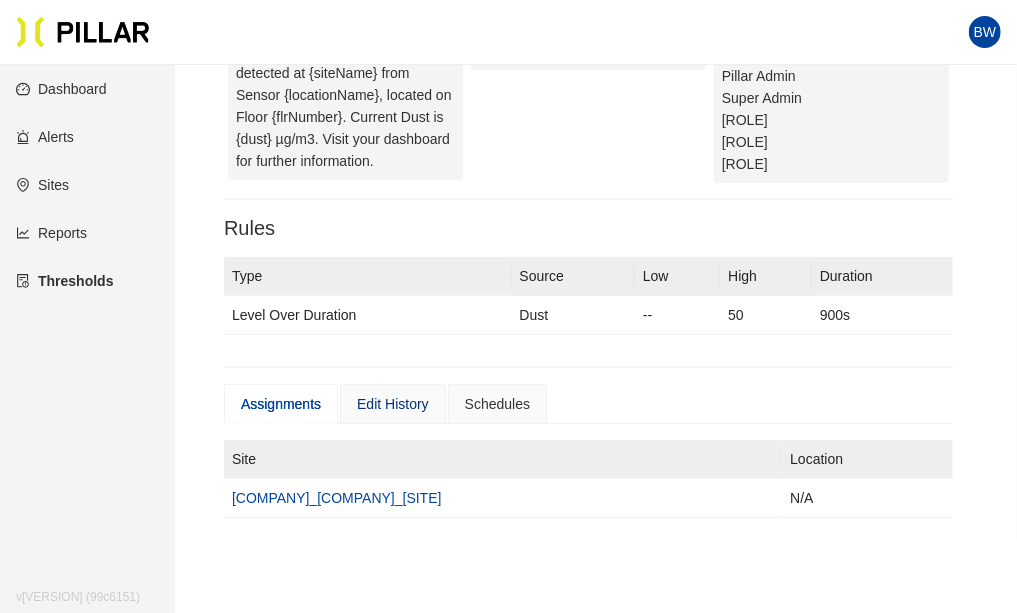 click on "Edit History" at bounding box center [393, 404] 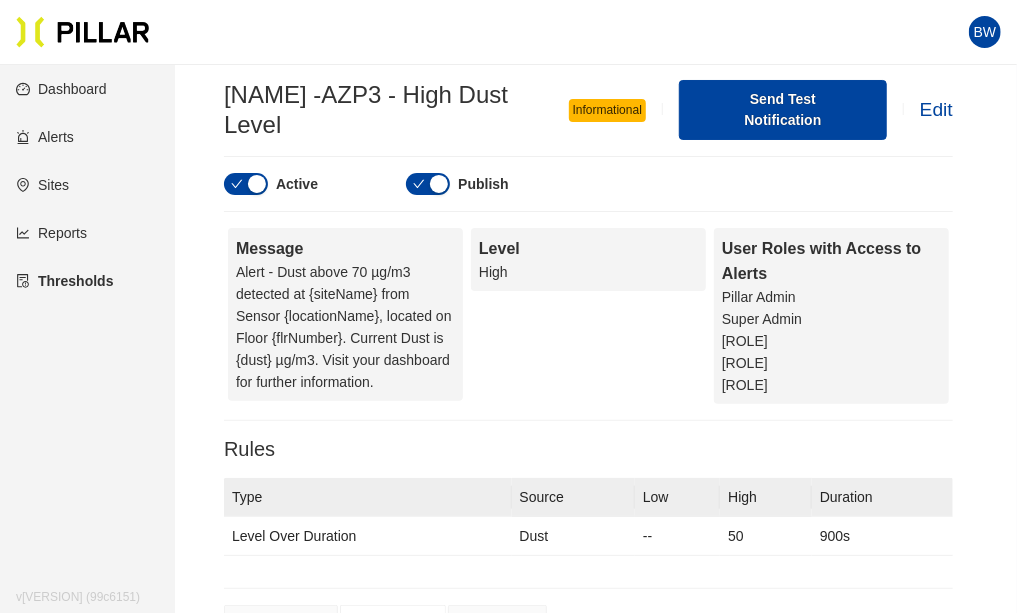 scroll, scrollTop: 0, scrollLeft: 0, axis: both 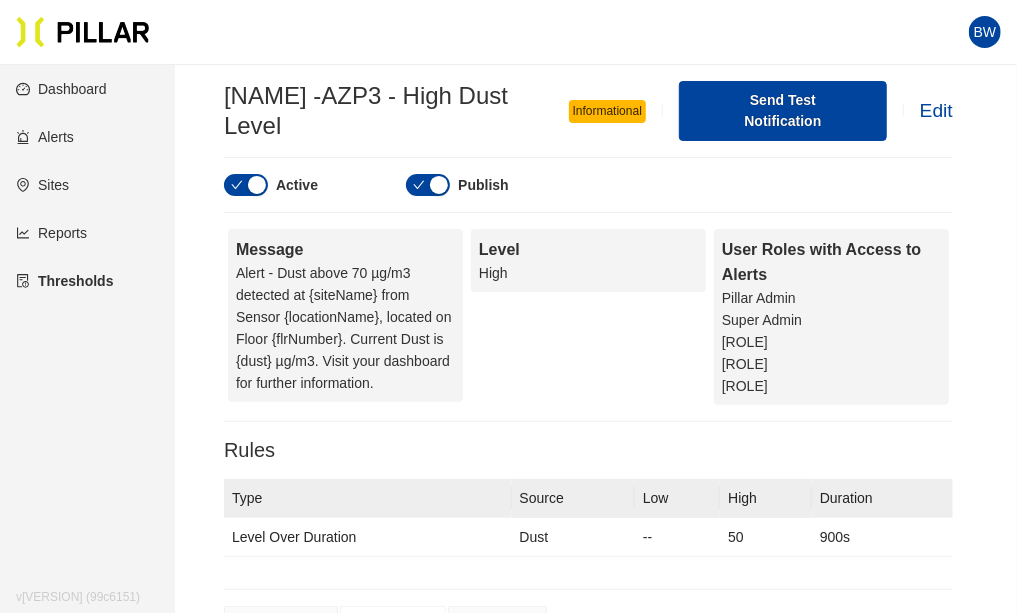 click on "Edit" at bounding box center [936, 110] 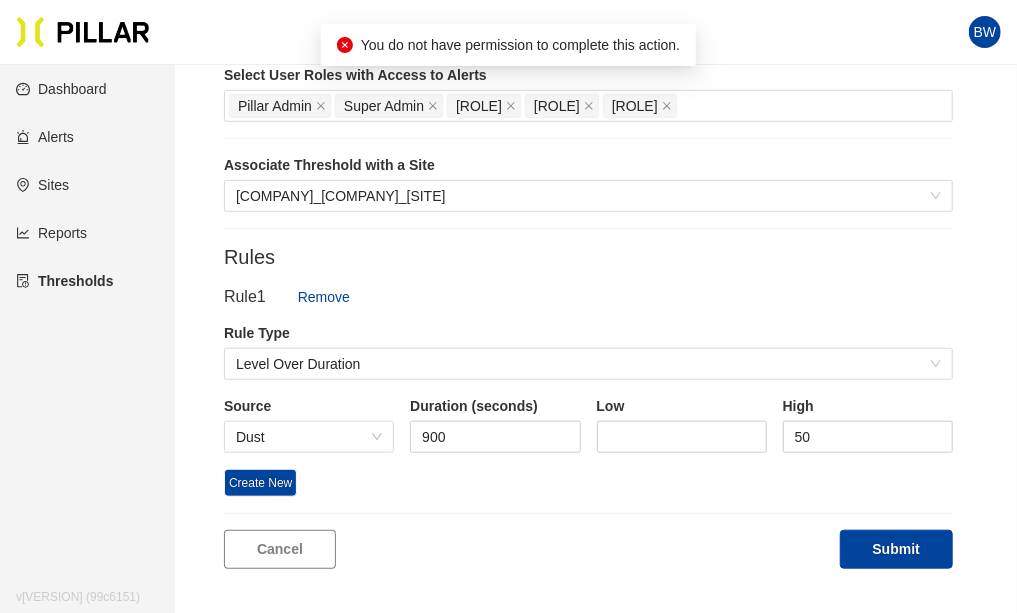 scroll, scrollTop: 666, scrollLeft: 0, axis: vertical 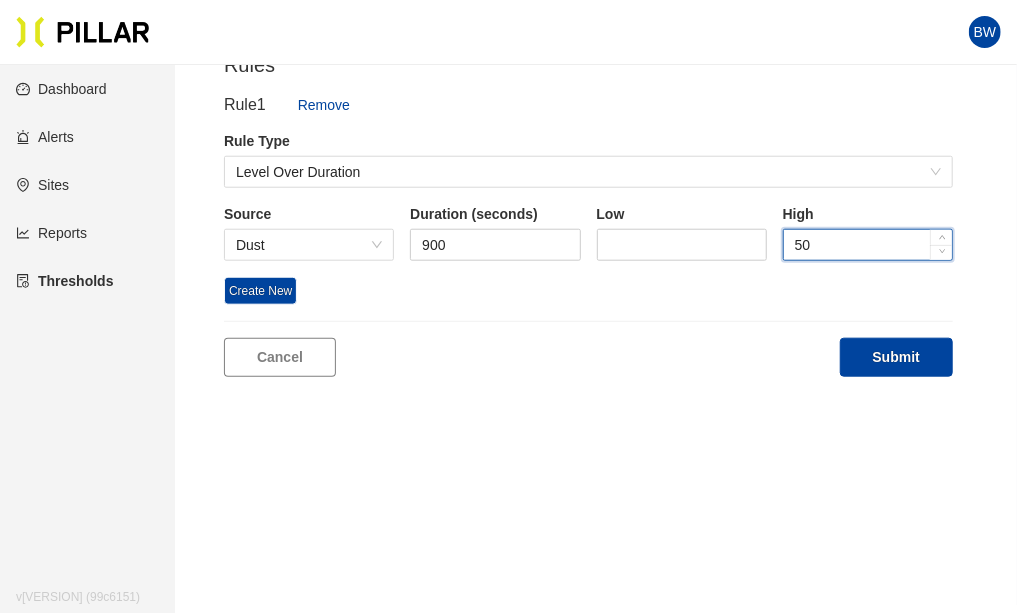click on "50" at bounding box center (868, 245) 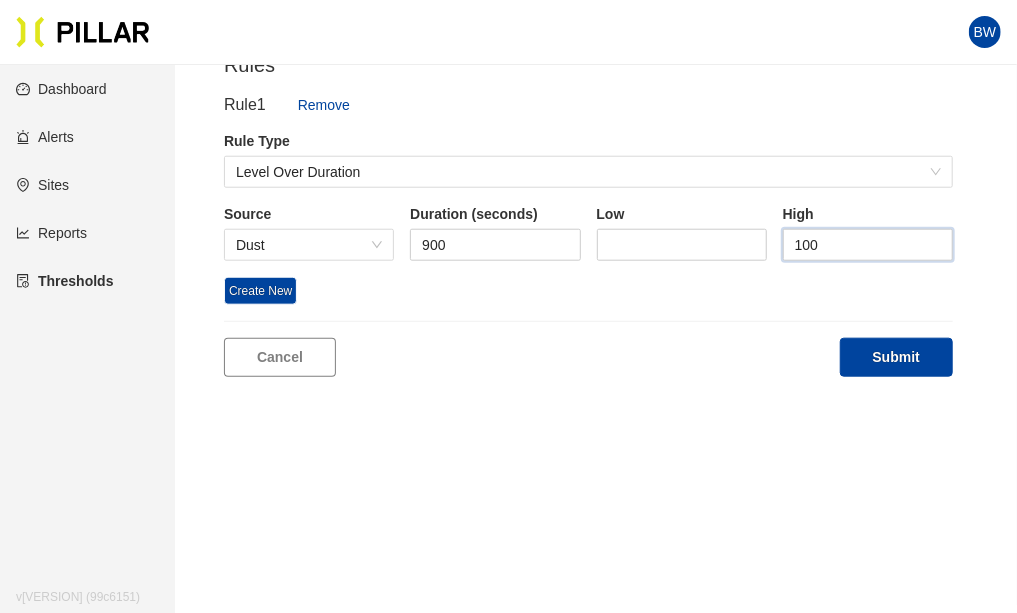 type on "100" 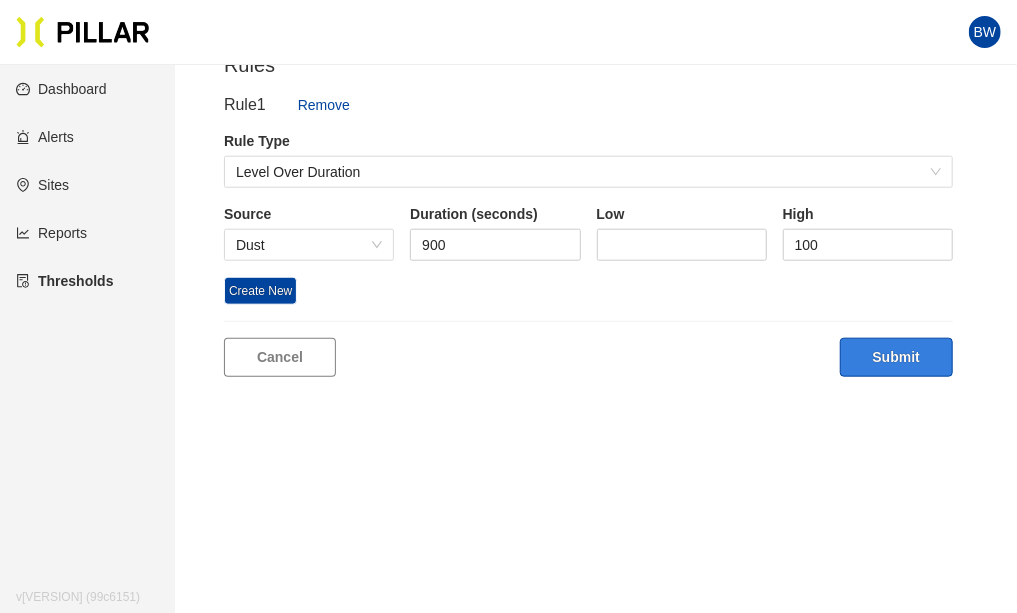 drag, startPoint x: 902, startPoint y: 344, endPoint x: 889, endPoint y: 351, distance: 14.764823 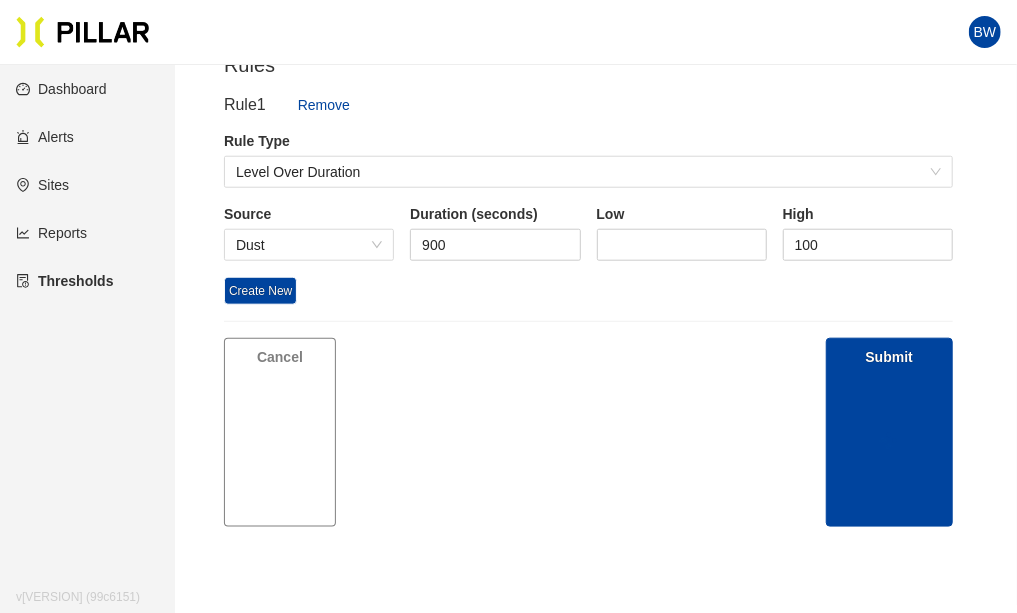 scroll, scrollTop: 0, scrollLeft: 0, axis: both 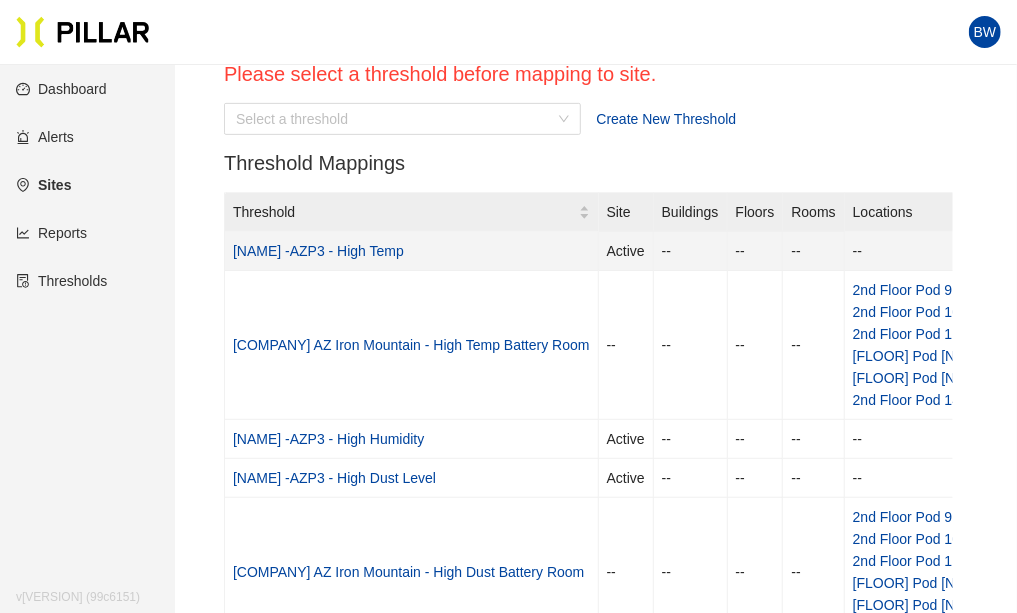 click on "[NAME] -AZP3 - High Temp" at bounding box center [318, 251] 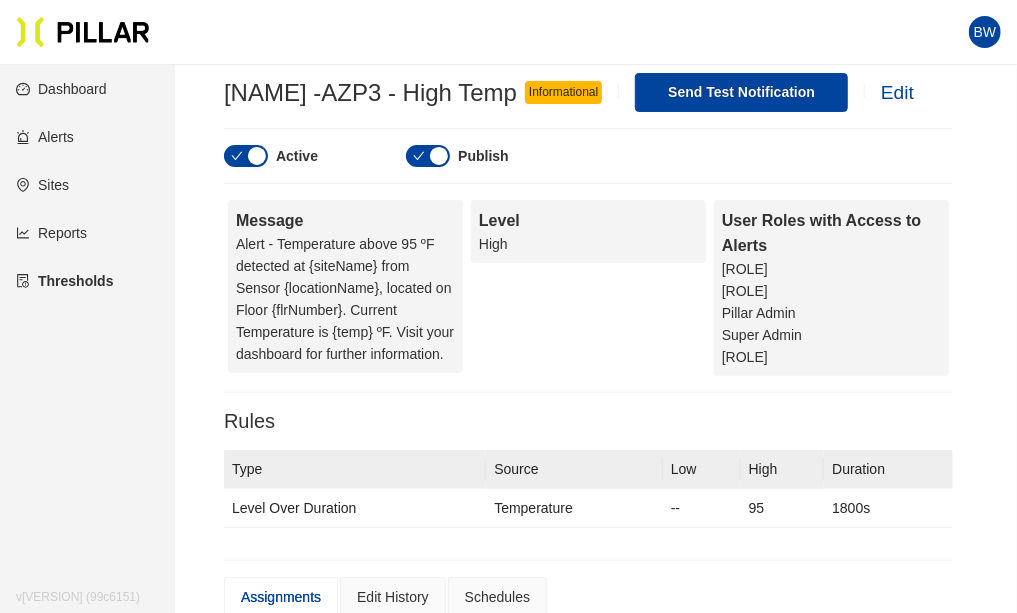 scroll, scrollTop: 0, scrollLeft: 0, axis: both 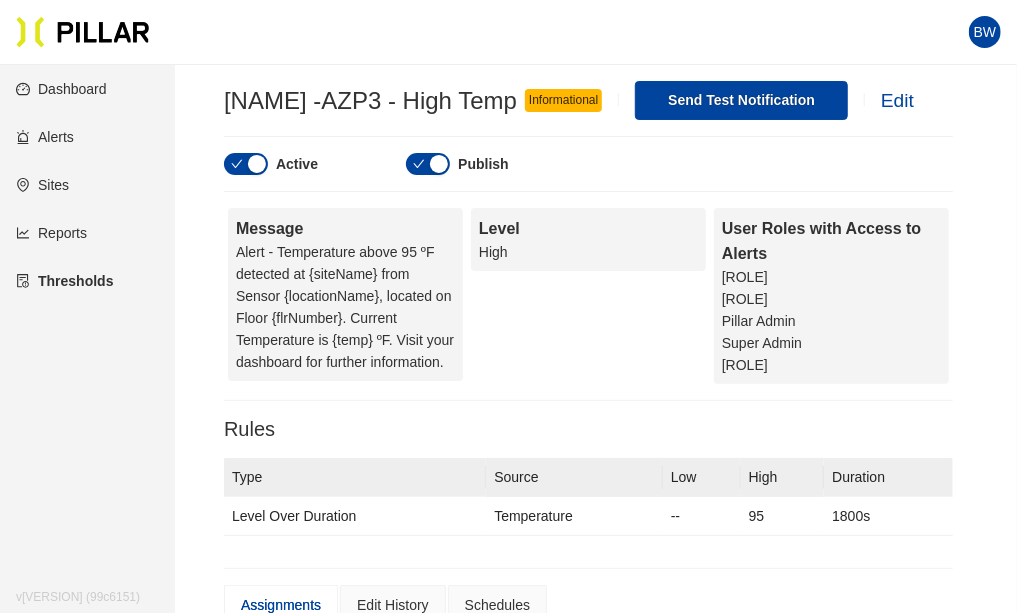 click on "Alerts" at bounding box center (45, 137) 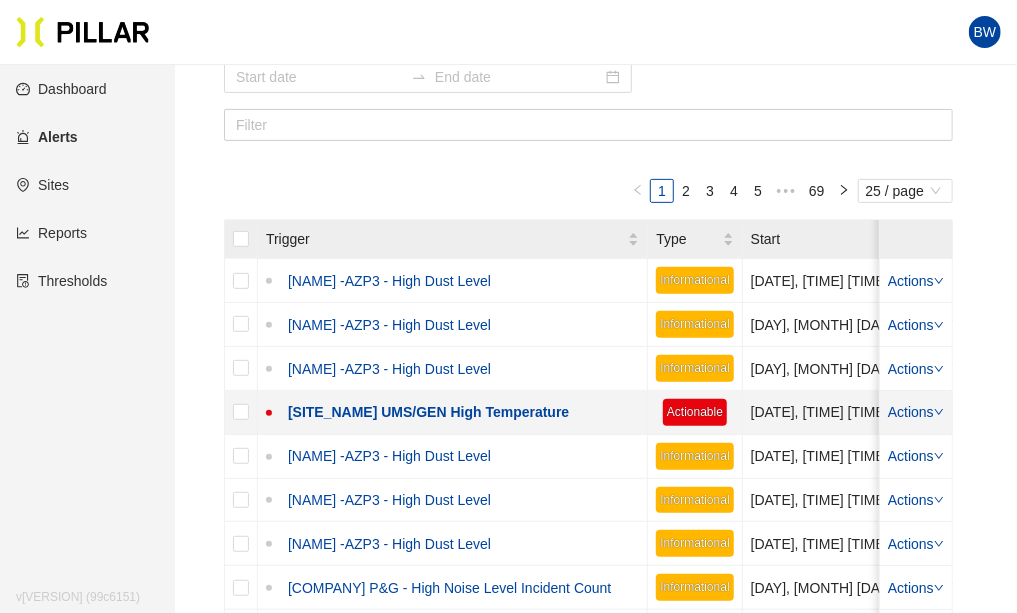 scroll, scrollTop: 222, scrollLeft: 0, axis: vertical 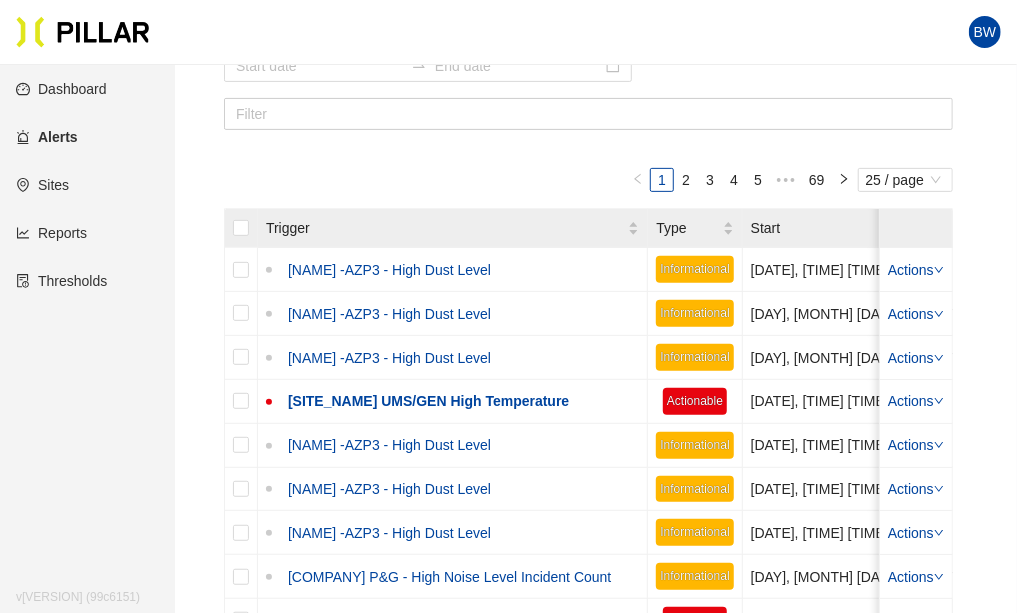 click on "Sites" at bounding box center [42, 185] 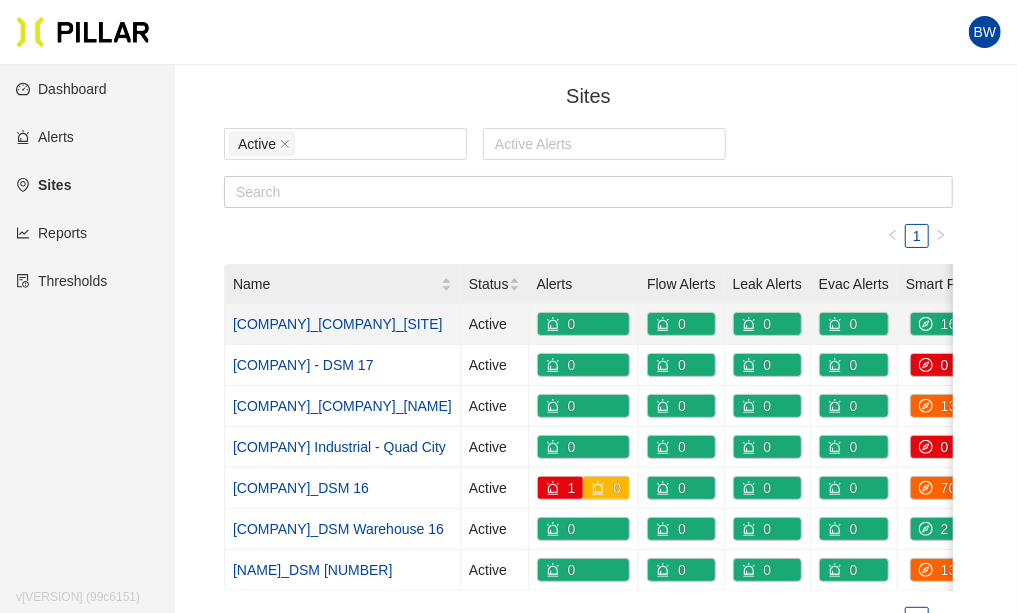click on "[COMPANY]_[COMPANY]_[SITE]" at bounding box center (338, 324) 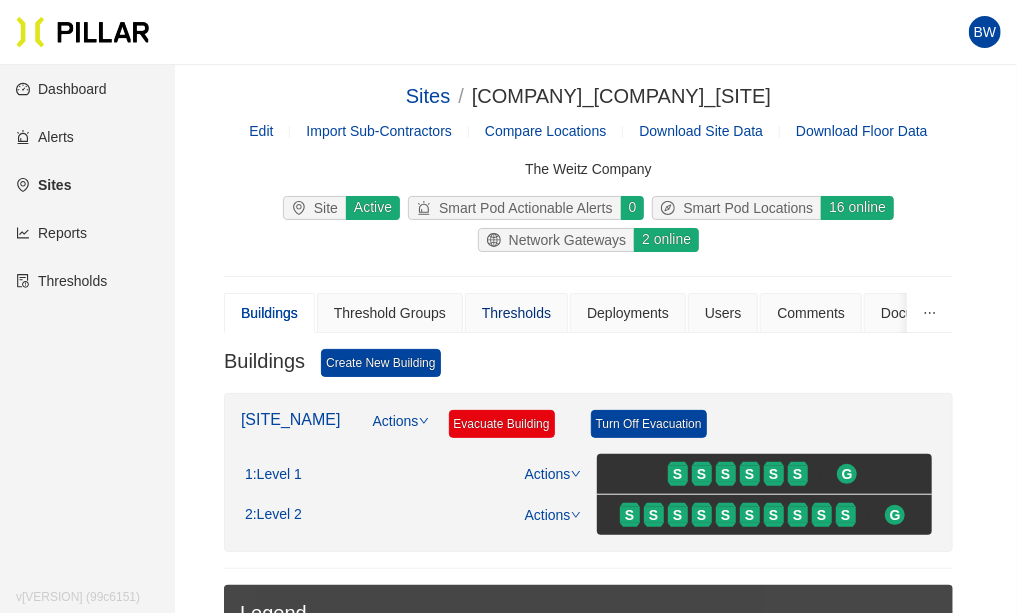 click on "Thresholds" at bounding box center [516, 313] 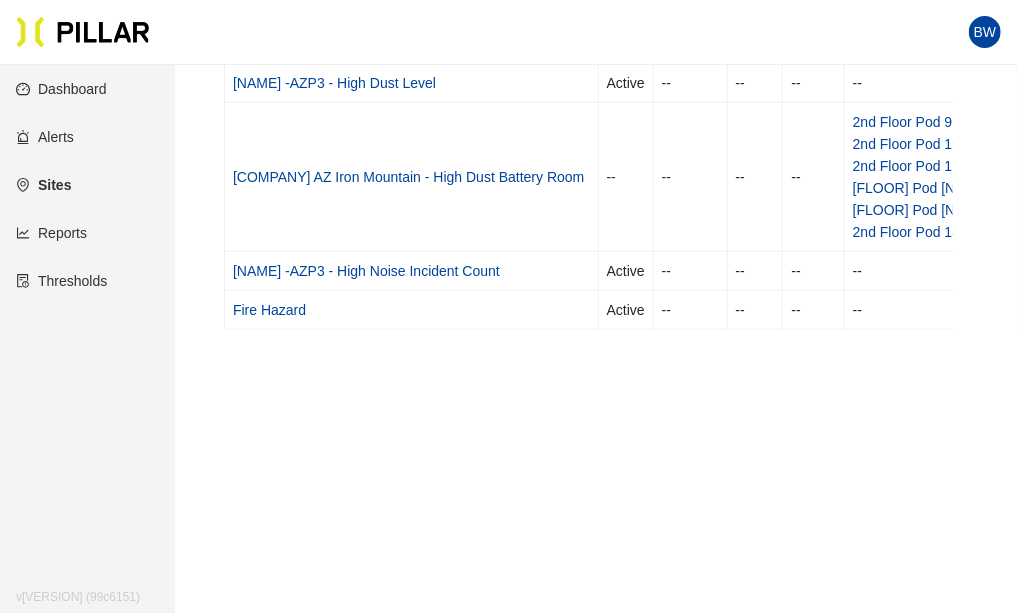 scroll, scrollTop: 0, scrollLeft: 0, axis: both 